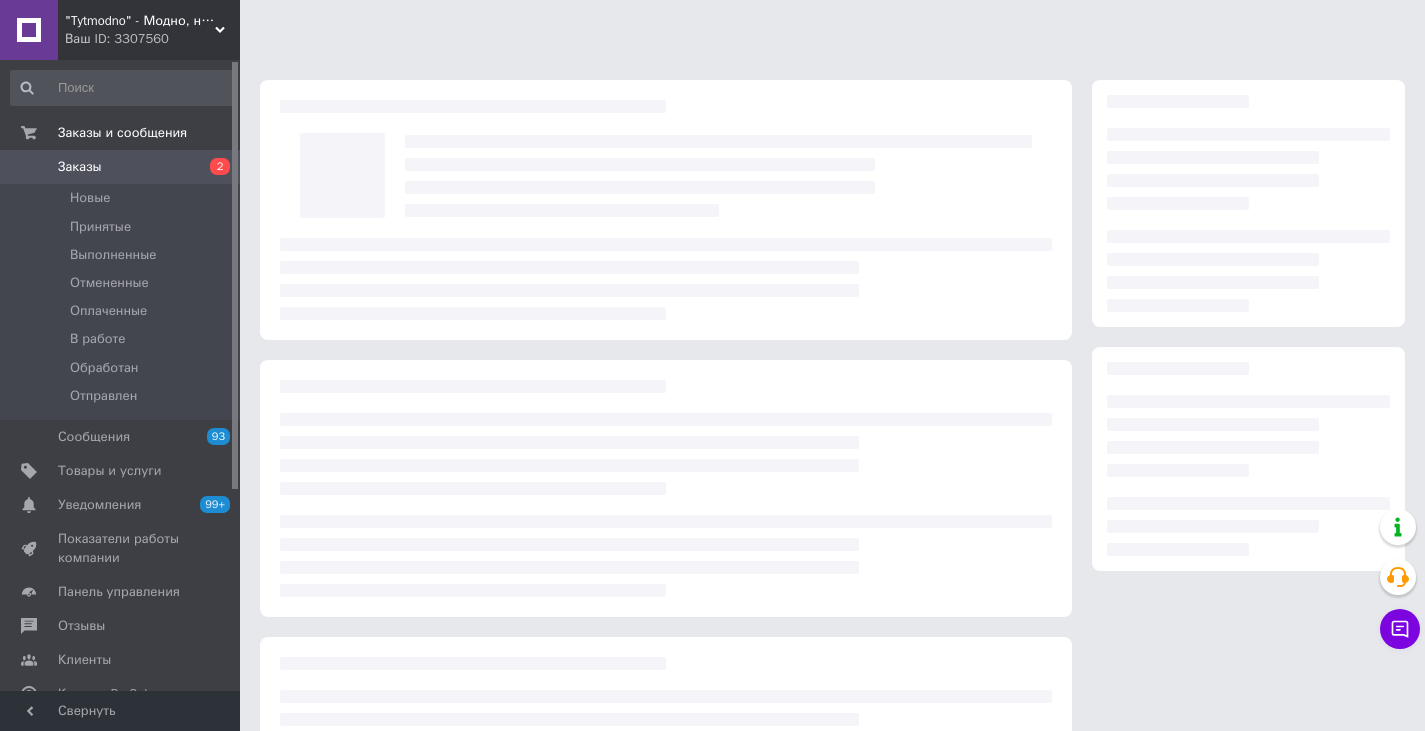 scroll, scrollTop: 183, scrollLeft: 0, axis: vertical 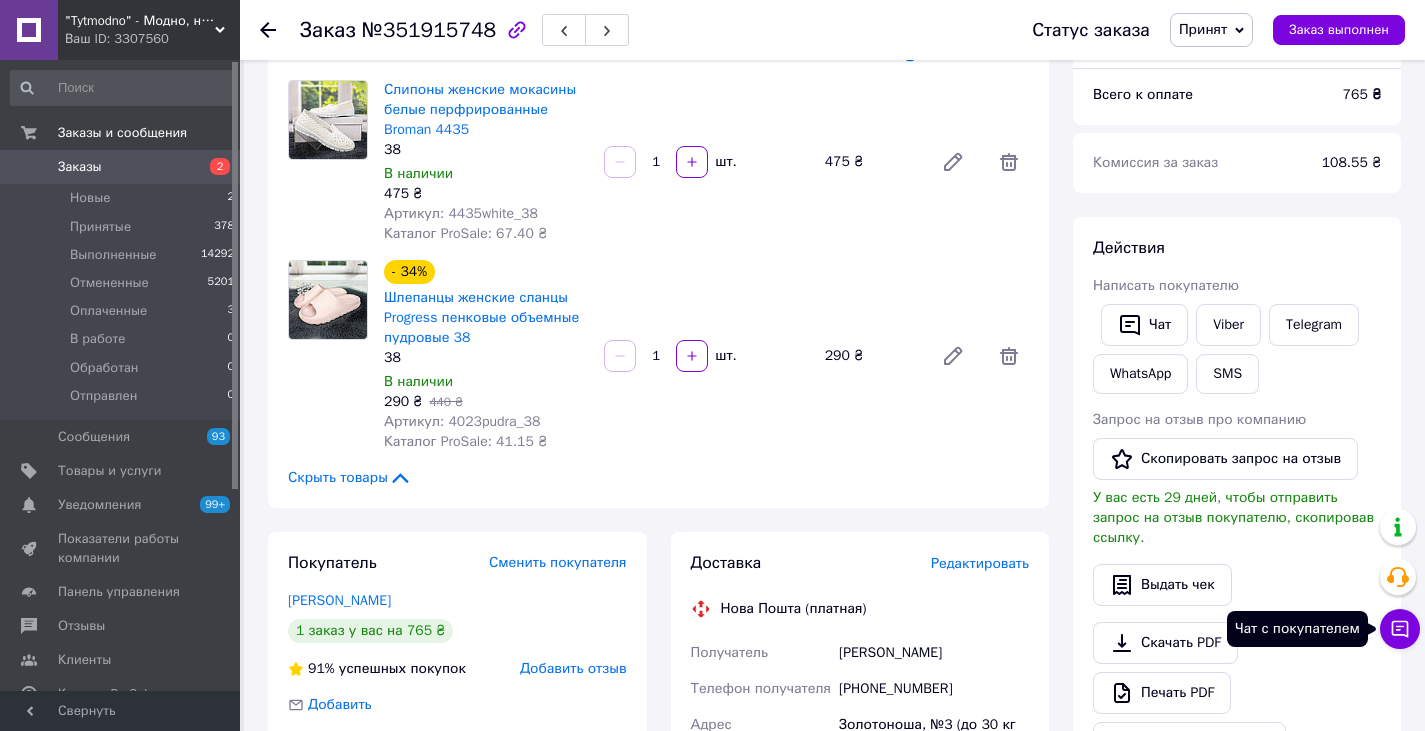 click 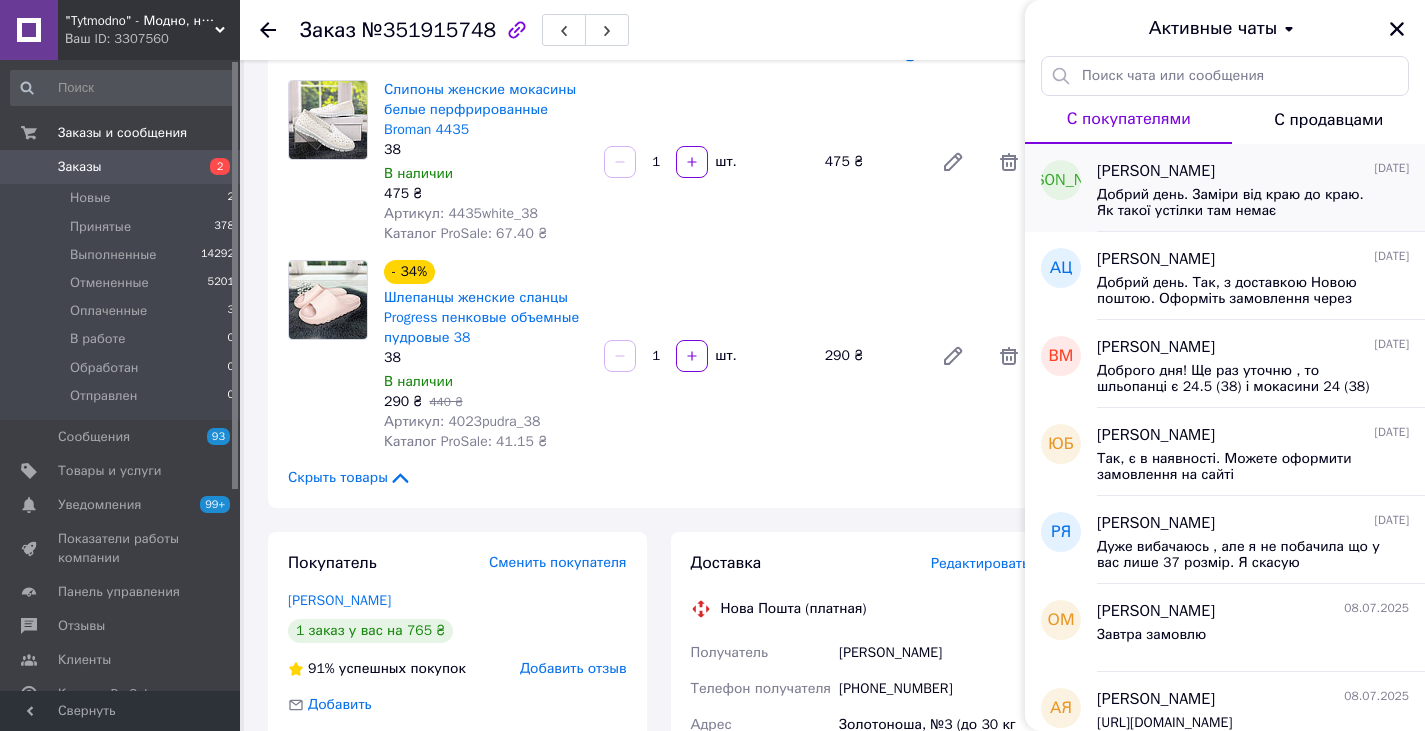 click on "Добрий день. Заміри від краю до краю. Як такої устілки там немає" at bounding box center (1239, 203) 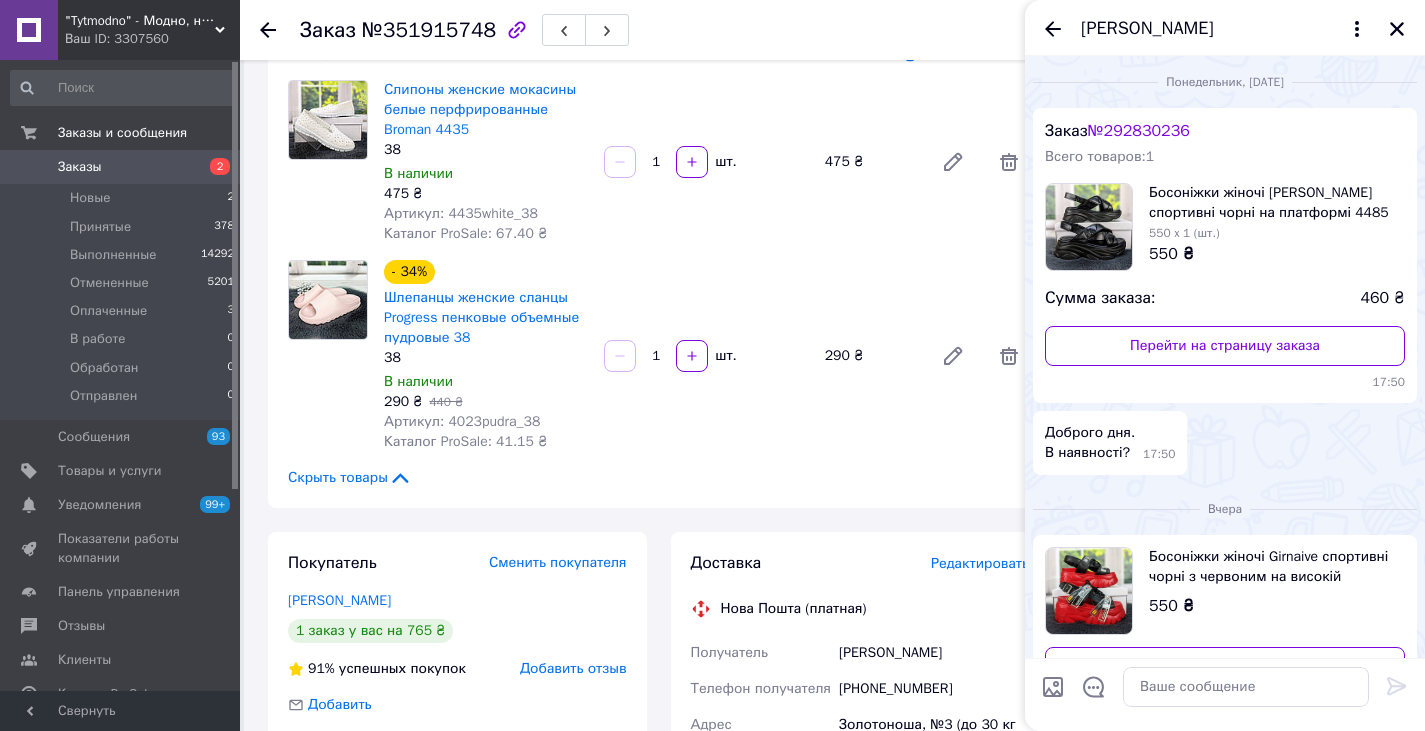 scroll, scrollTop: 214, scrollLeft: 0, axis: vertical 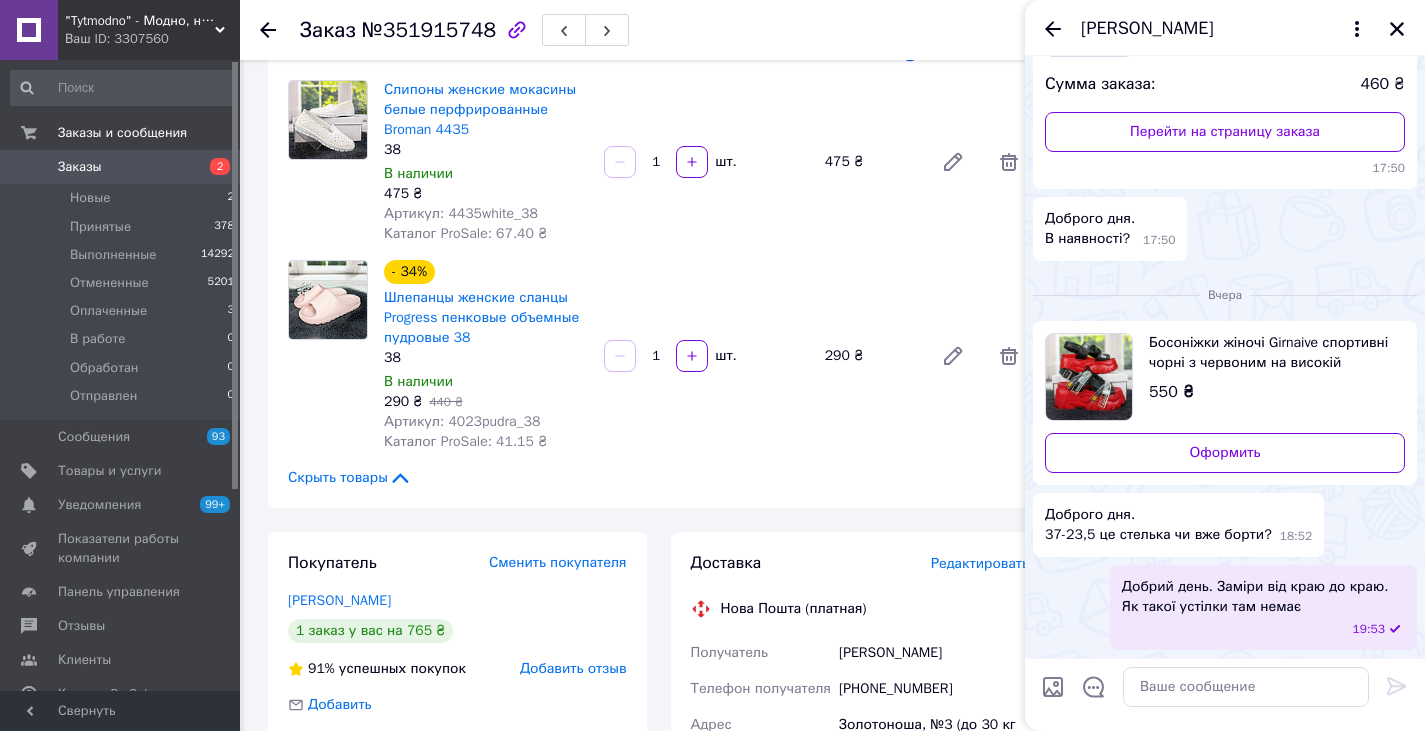 drag, startPoint x: 1208, startPoint y: 200, endPoint x: 1359, endPoint y: 297, distance: 179.47145 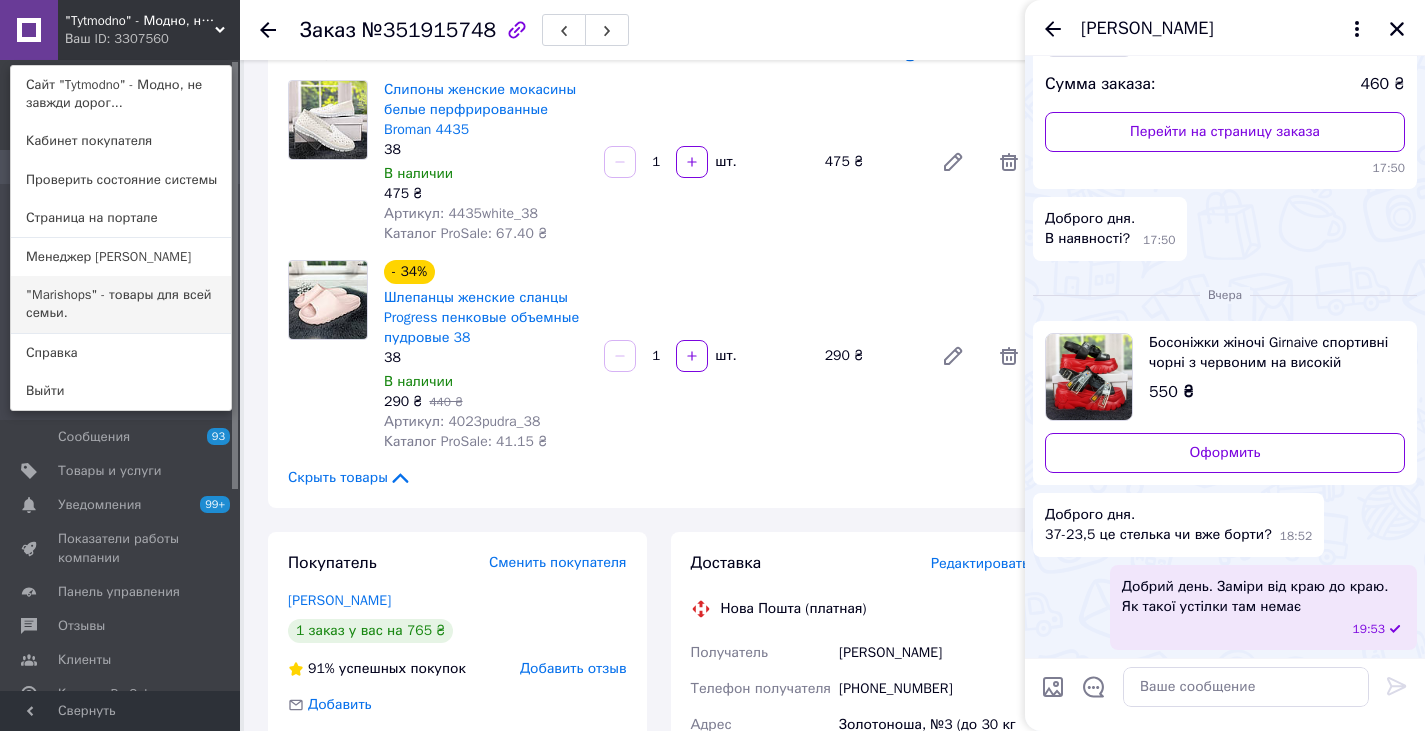 click on ""Marishops" - товары для всей семьи." at bounding box center (121, 304) 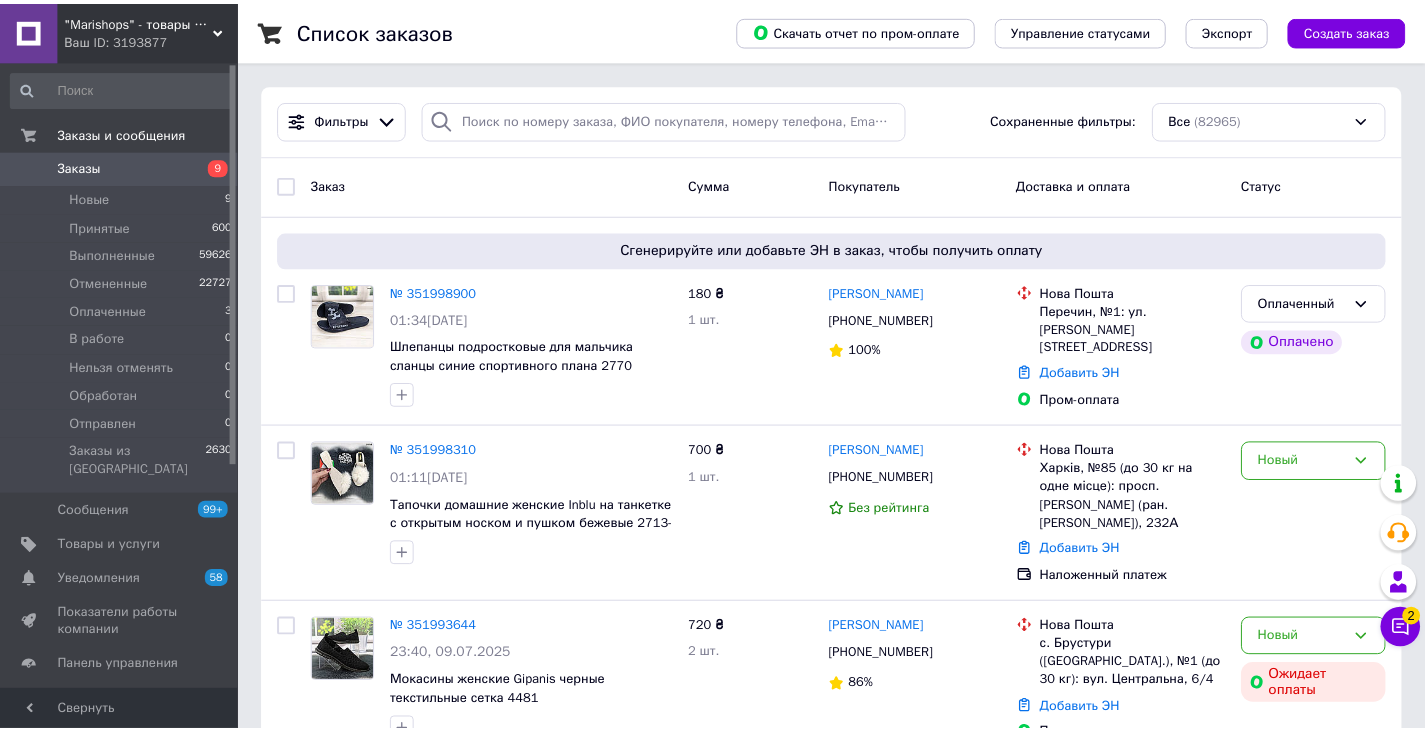 scroll, scrollTop: 0, scrollLeft: 0, axis: both 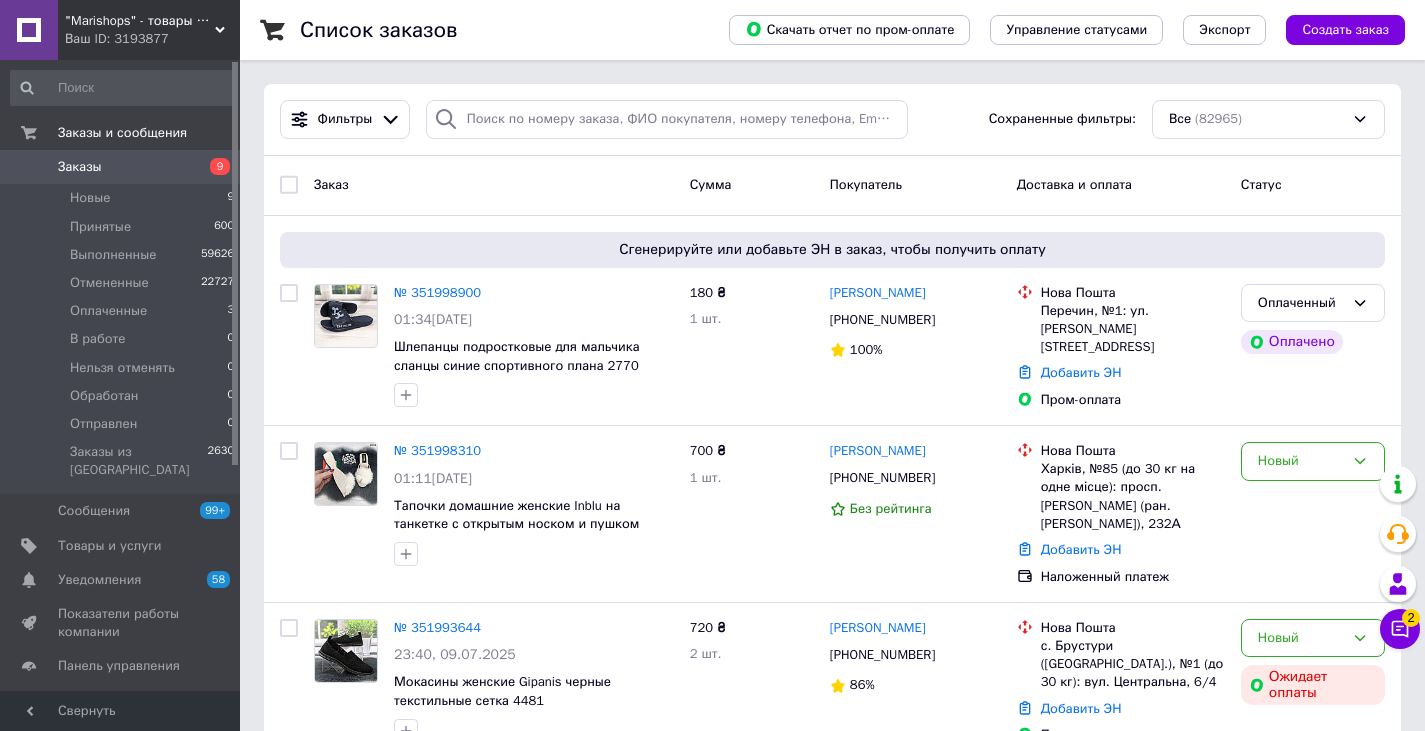 click on "Чат с покупателем 2" at bounding box center [1400, 629] 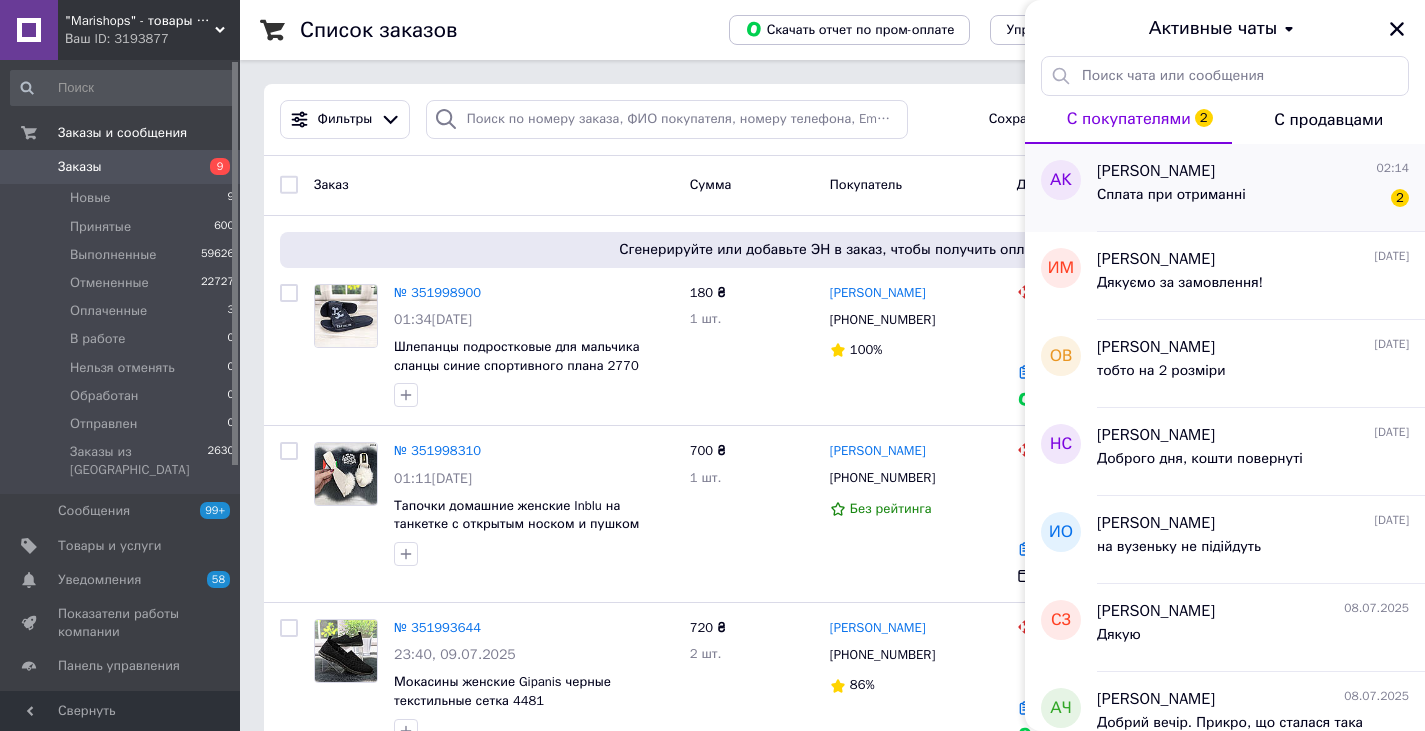 click on "Сплата при отриманні 2" at bounding box center (1253, 199) 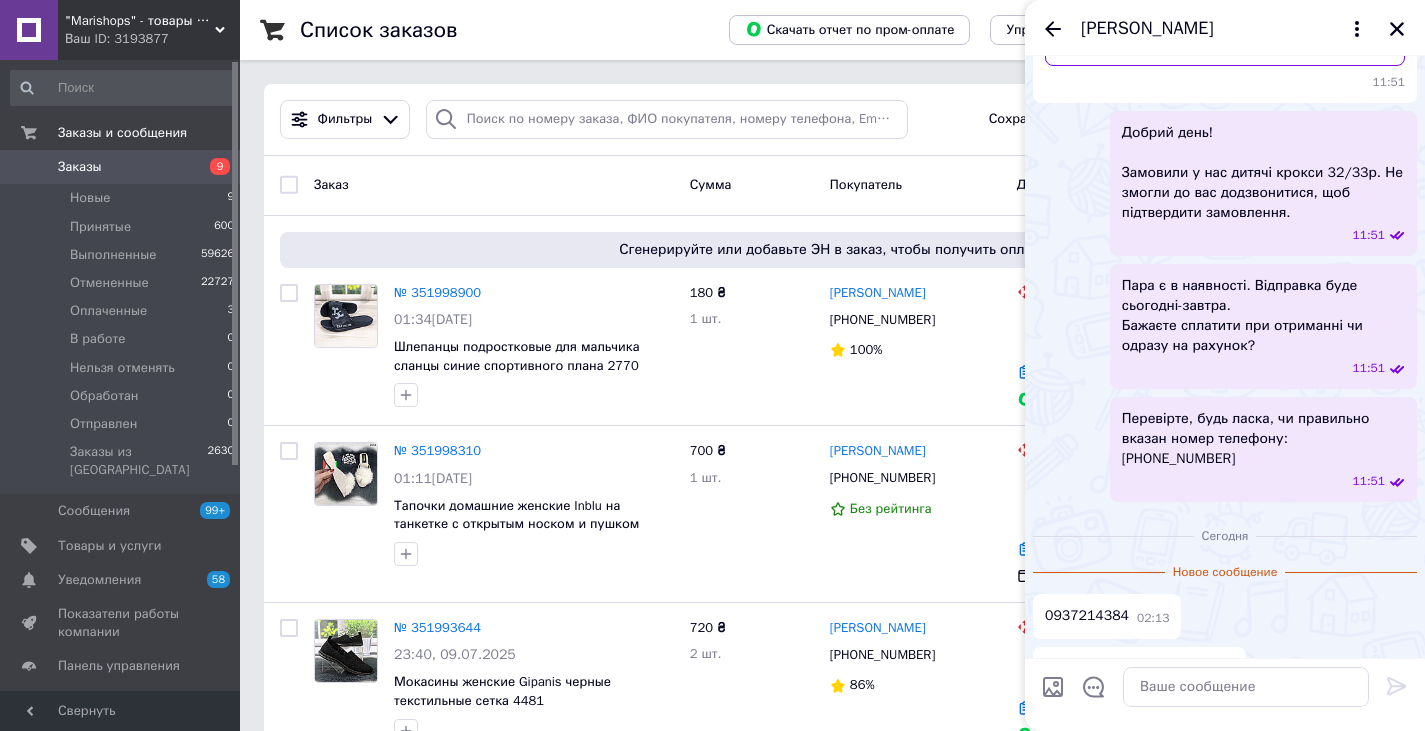 scroll, scrollTop: 343, scrollLeft: 0, axis: vertical 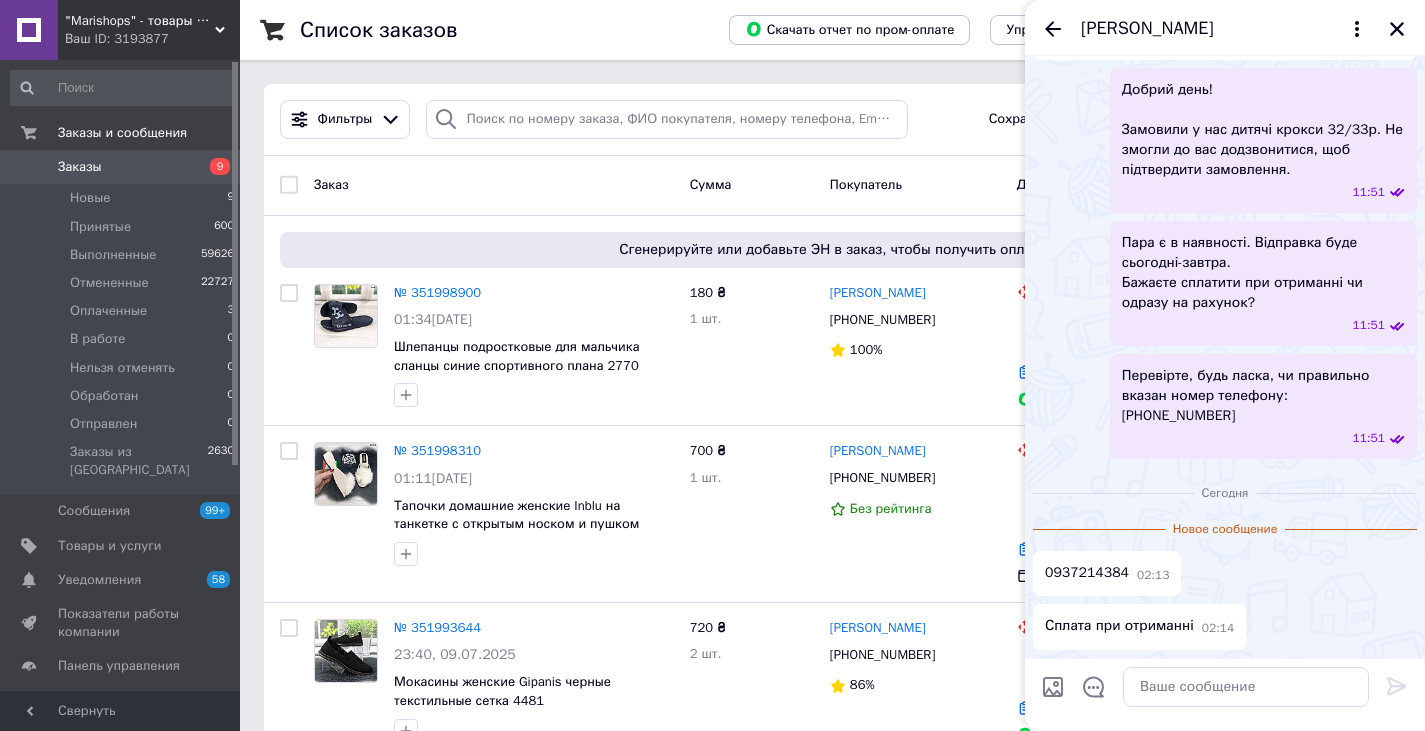 drag, startPoint x: 1088, startPoint y: 572, endPoint x: 1222, endPoint y: 507, distance: 148.93288 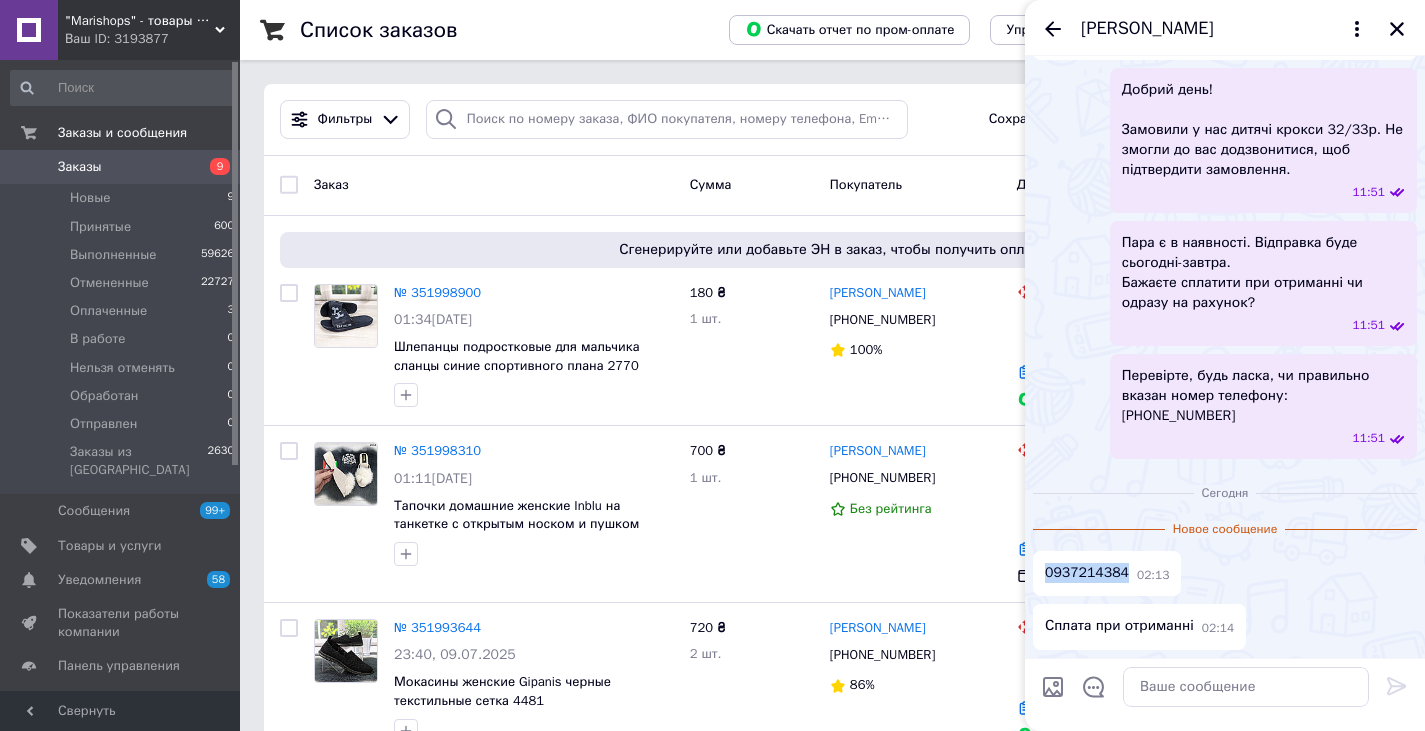 click on "0937214384" at bounding box center [1087, 573] 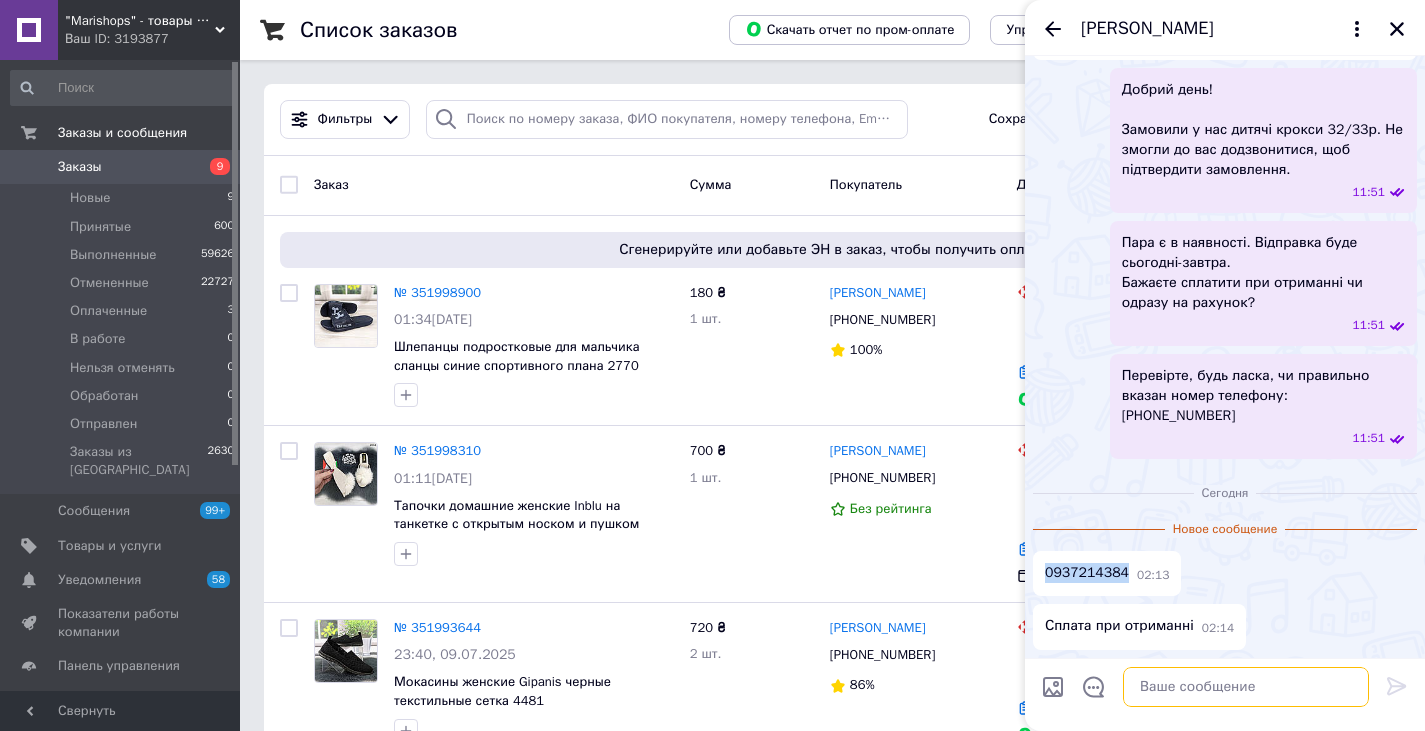 click at bounding box center (1246, 687) 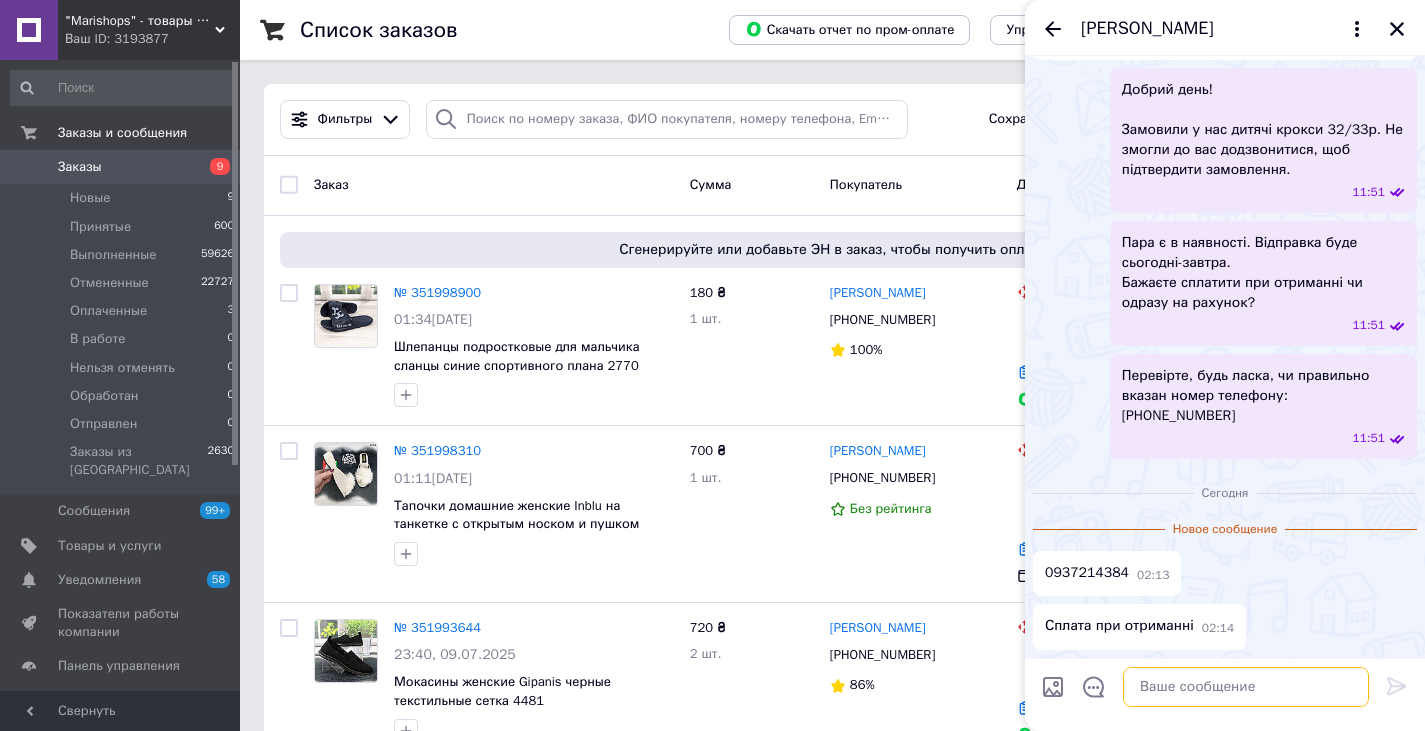 paste on "Добре, очікуйте на відправку.
Дякуємо за замовлення!" 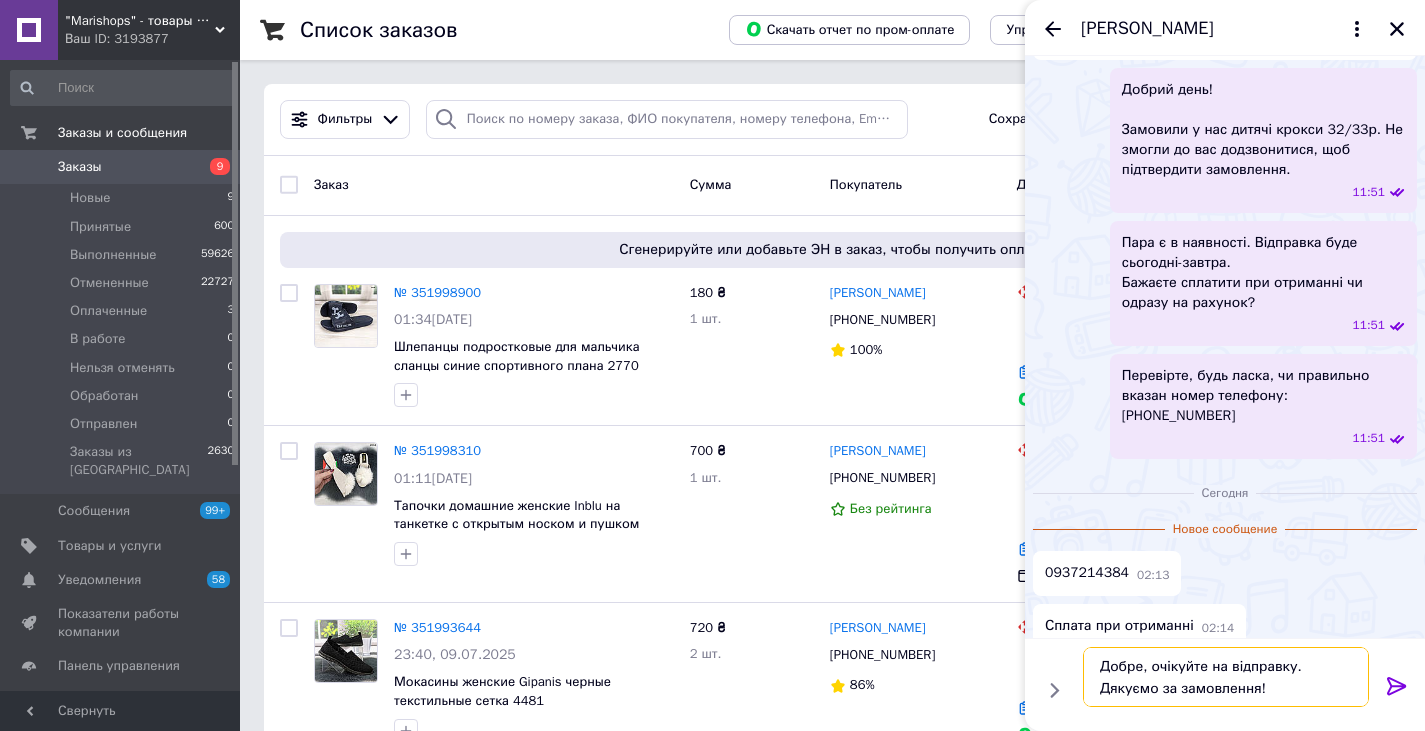type 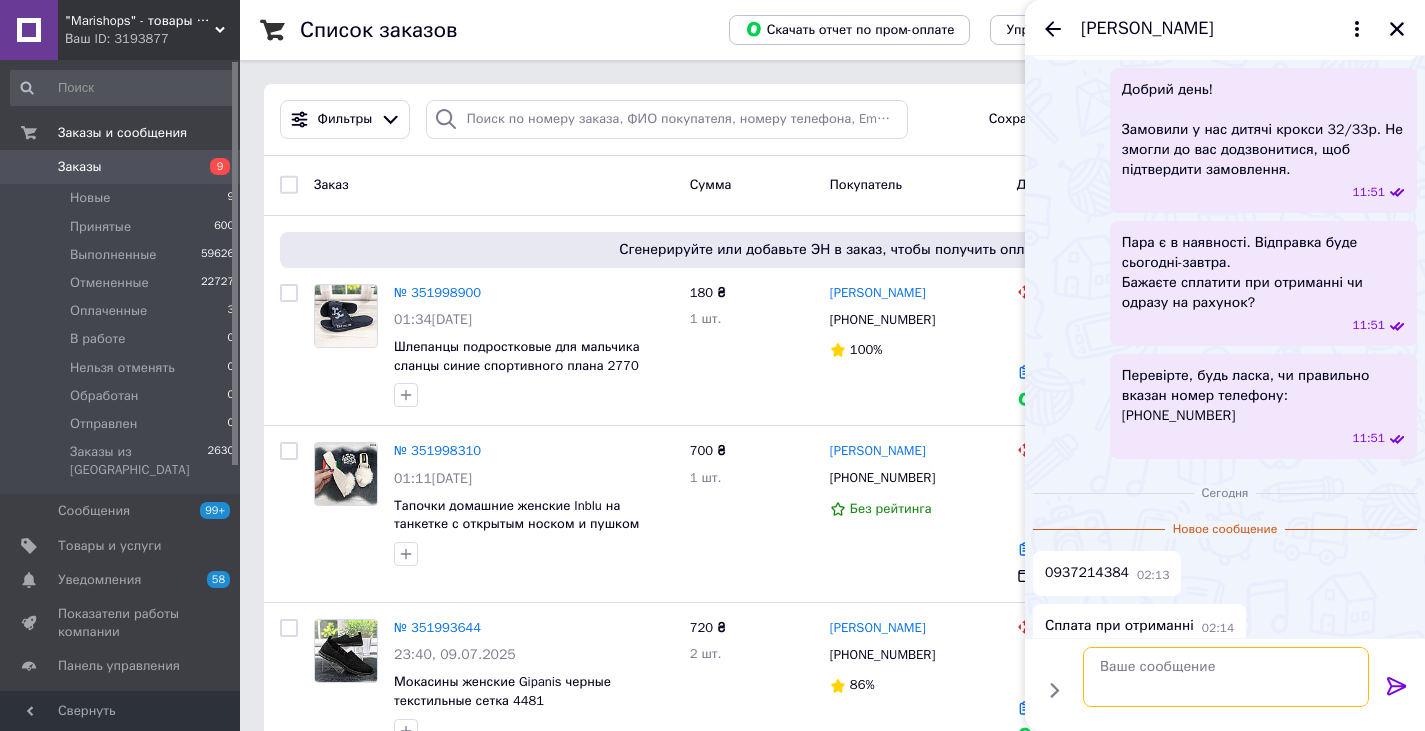 scroll, scrollTop: 383, scrollLeft: 0, axis: vertical 